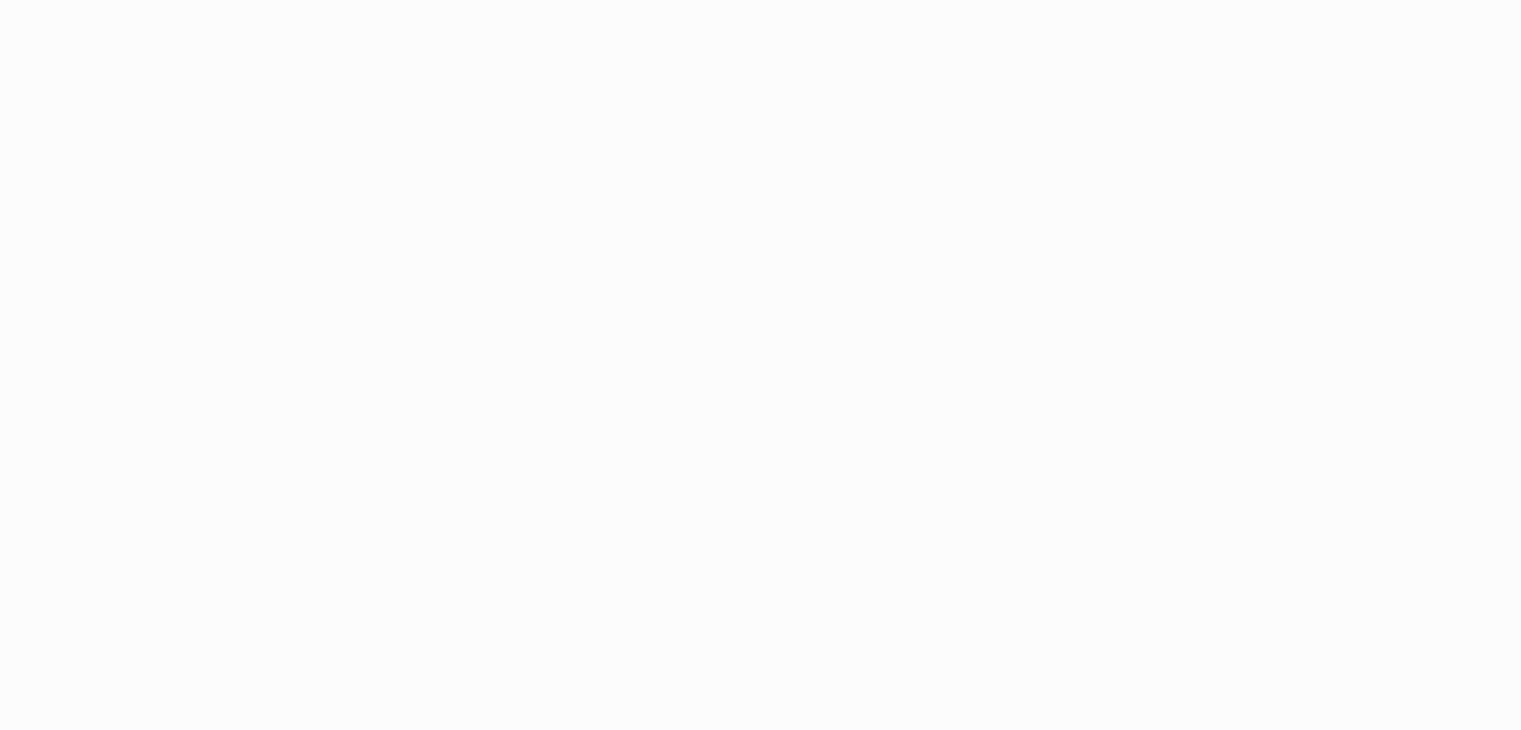 scroll, scrollTop: 0, scrollLeft: 0, axis: both 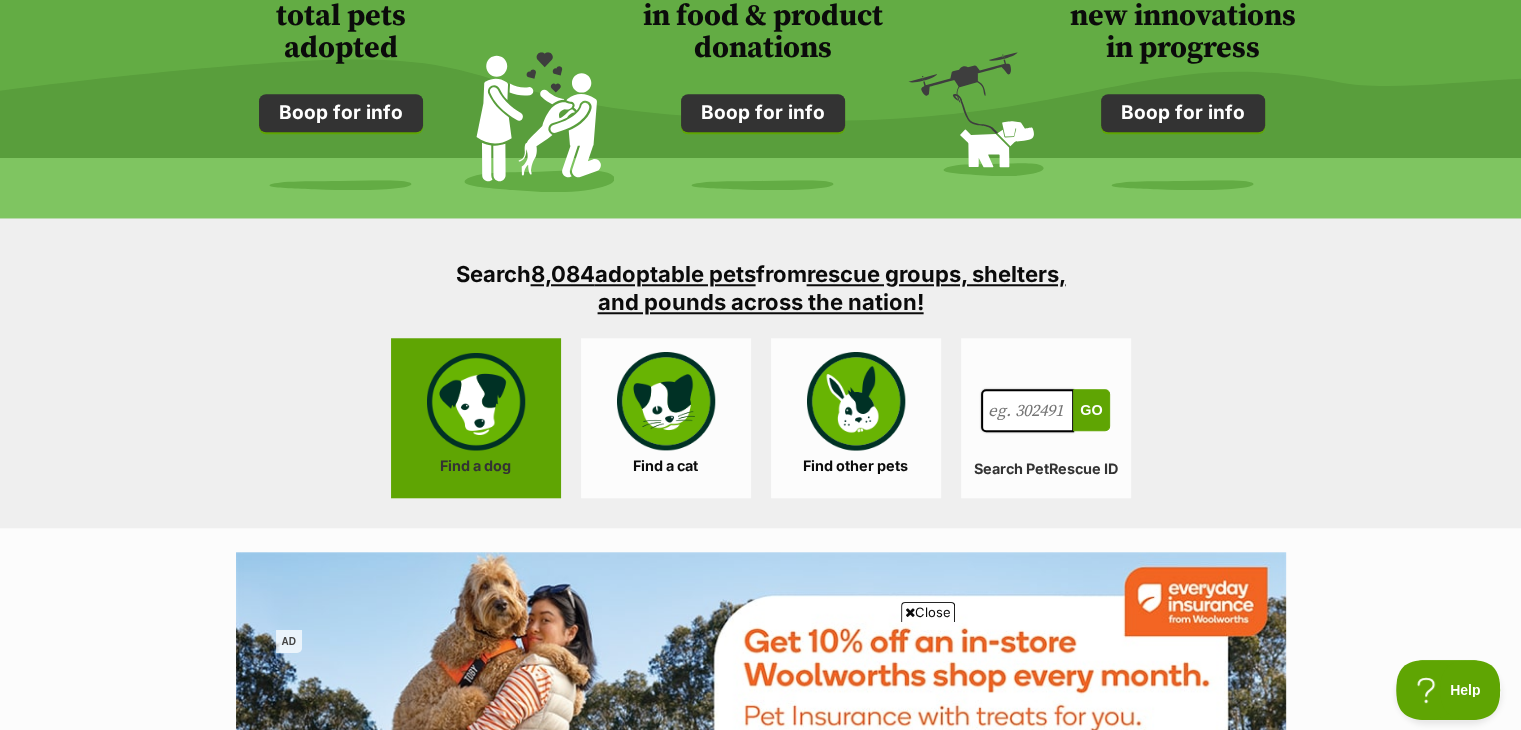 click on "Find a dog" at bounding box center (476, 418) 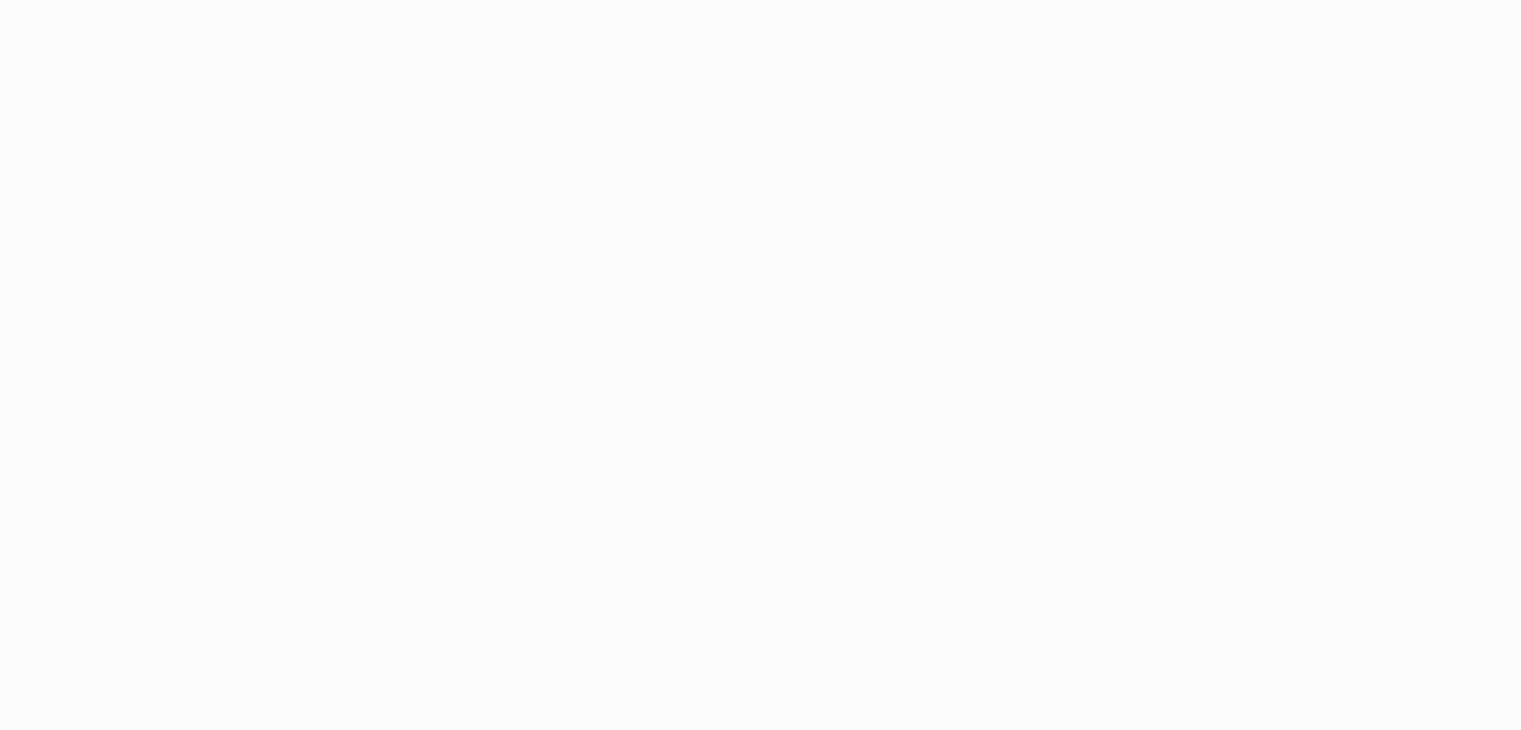 scroll, scrollTop: 0, scrollLeft: 0, axis: both 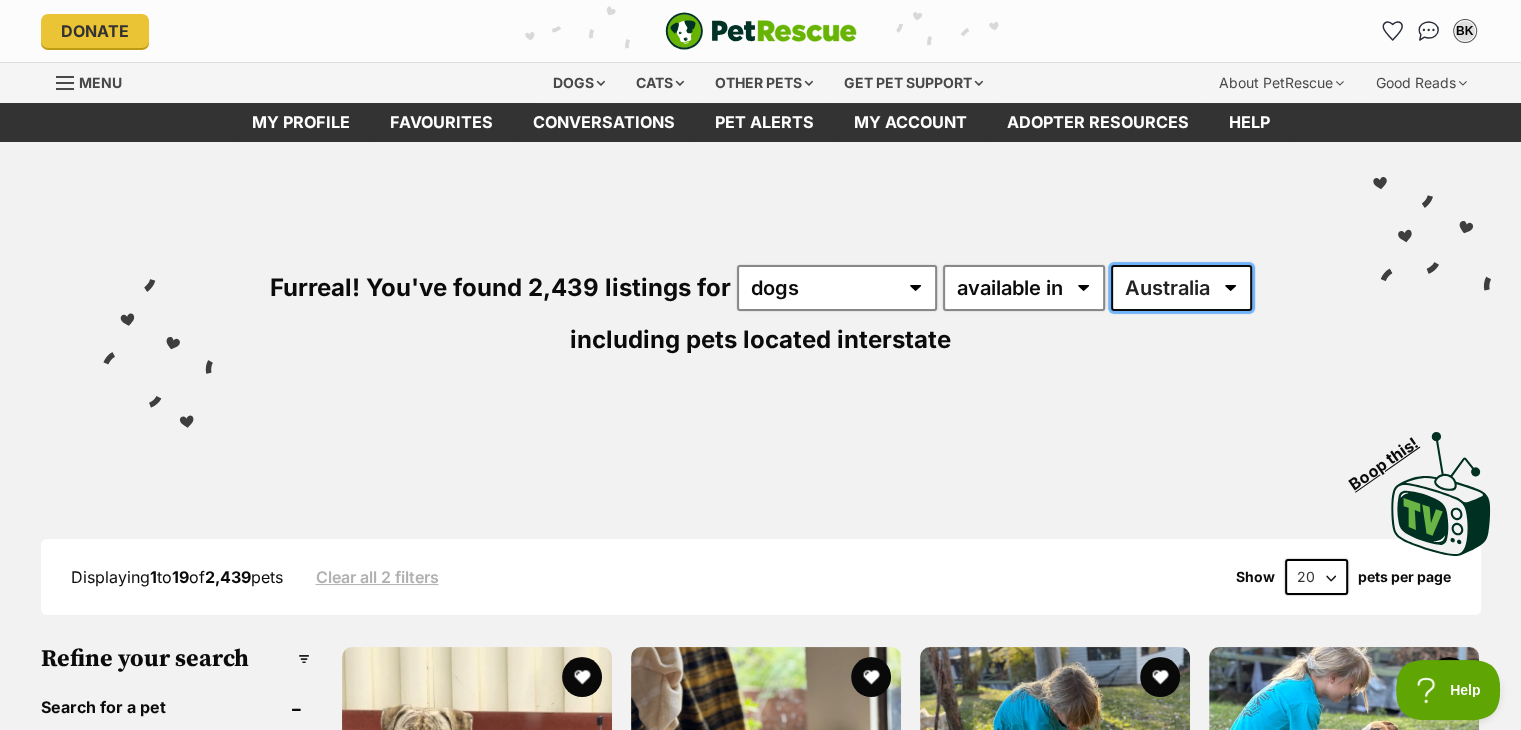 click on "Australia
ACT
NSW
NT
QLD
SA
TAS
VIC
WA" at bounding box center [1181, 288] 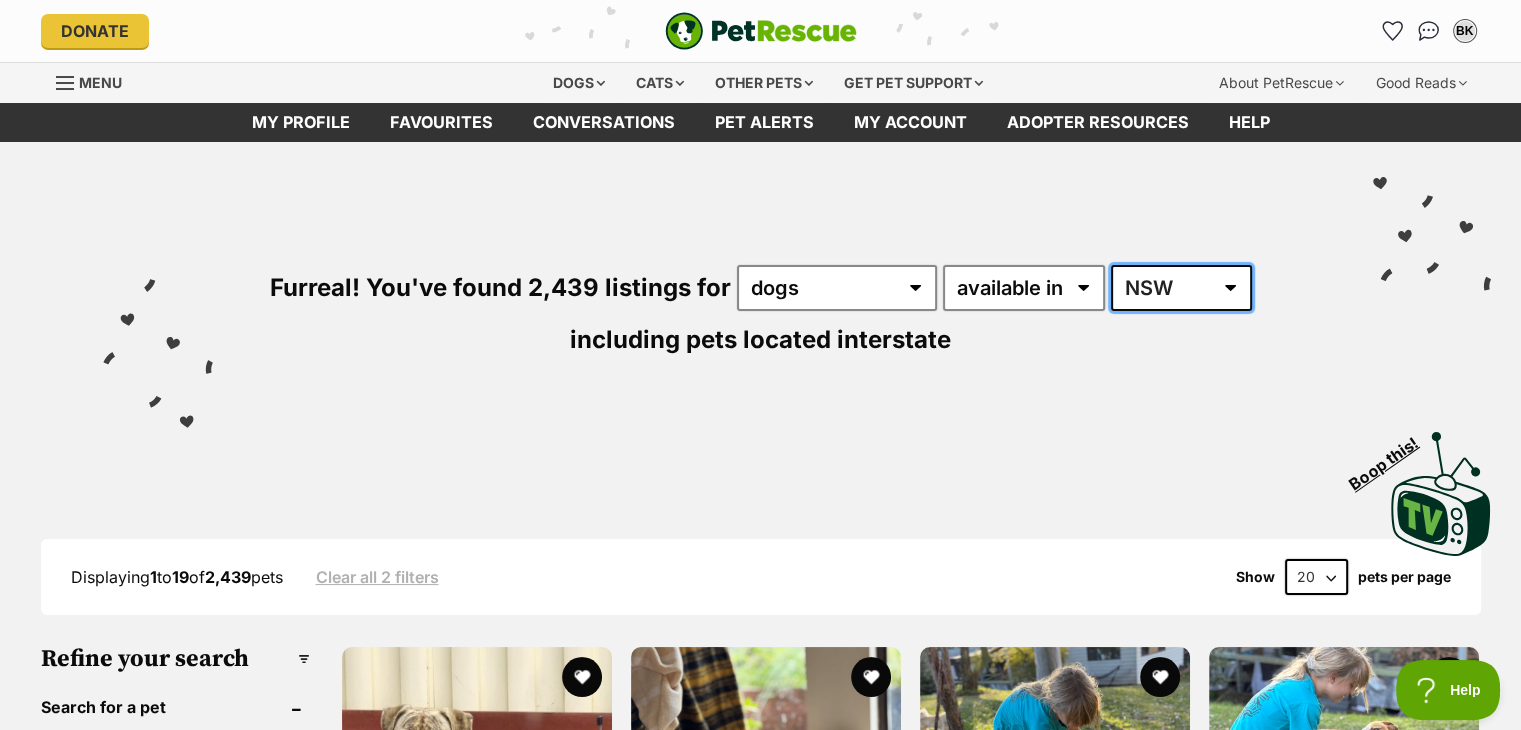 click on "Australia
ACT
NSW
NT
QLD
SA
TAS
VIC
WA" at bounding box center [1181, 288] 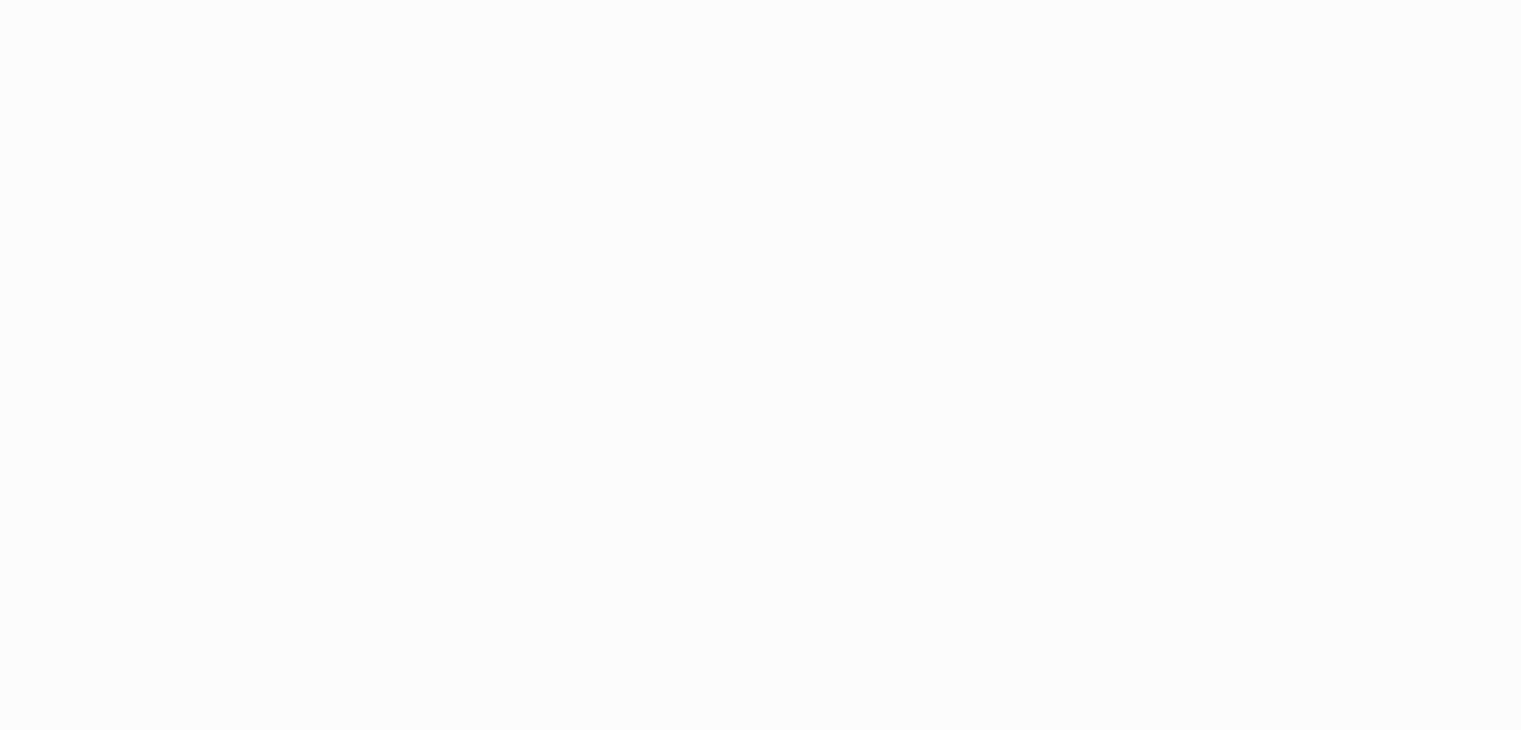 scroll, scrollTop: 0, scrollLeft: 0, axis: both 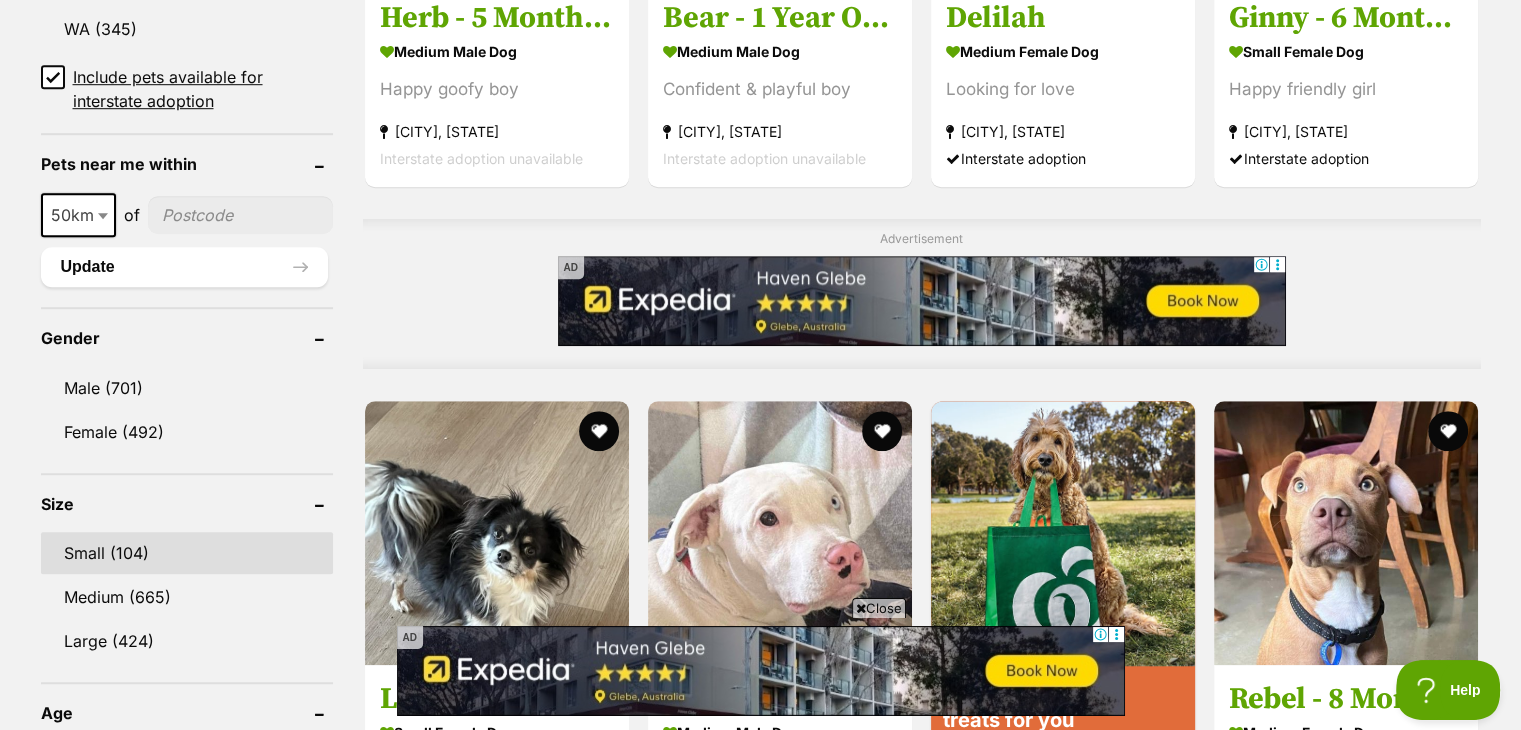click on "Small (104)" at bounding box center (187, 553) 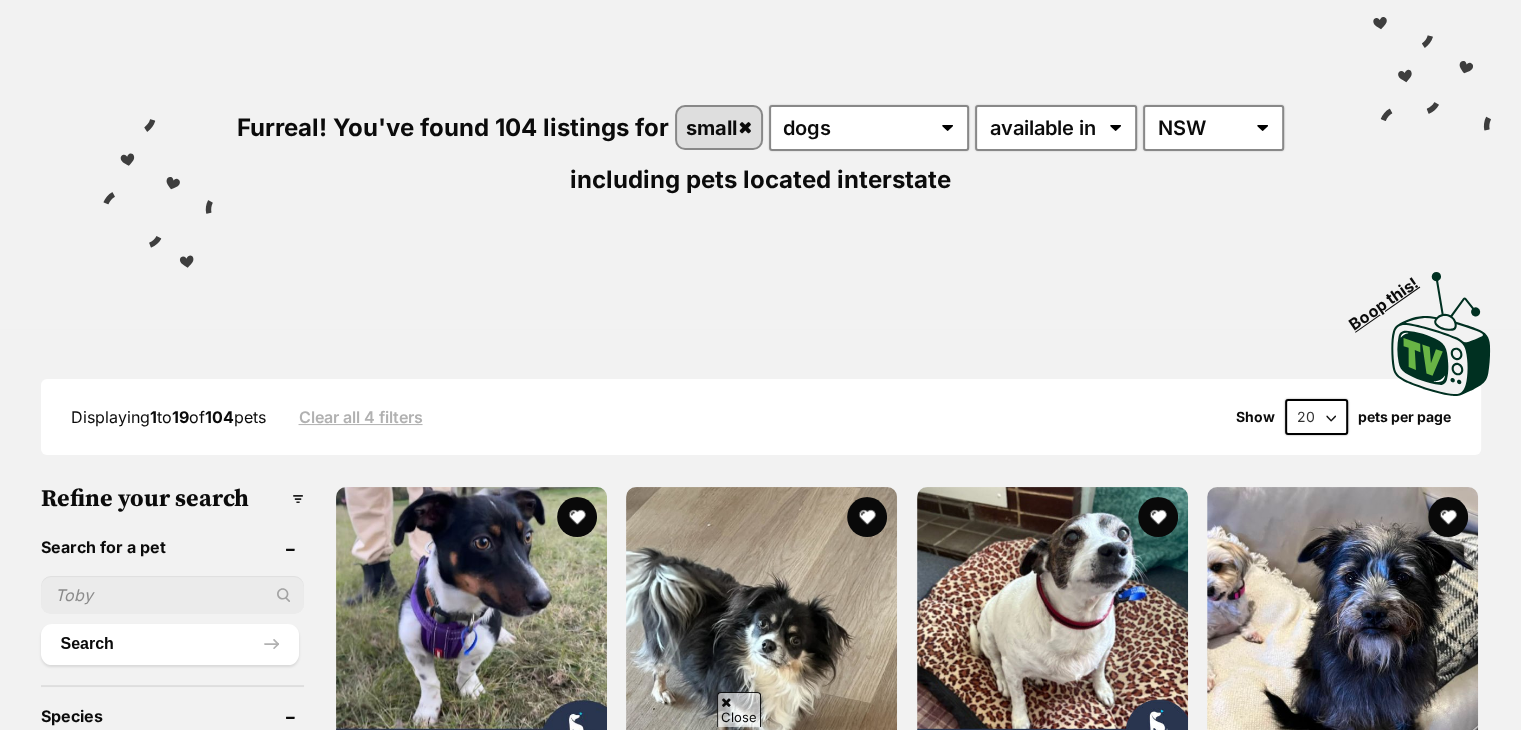 scroll, scrollTop: 356, scrollLeft: 0, axis: vertical 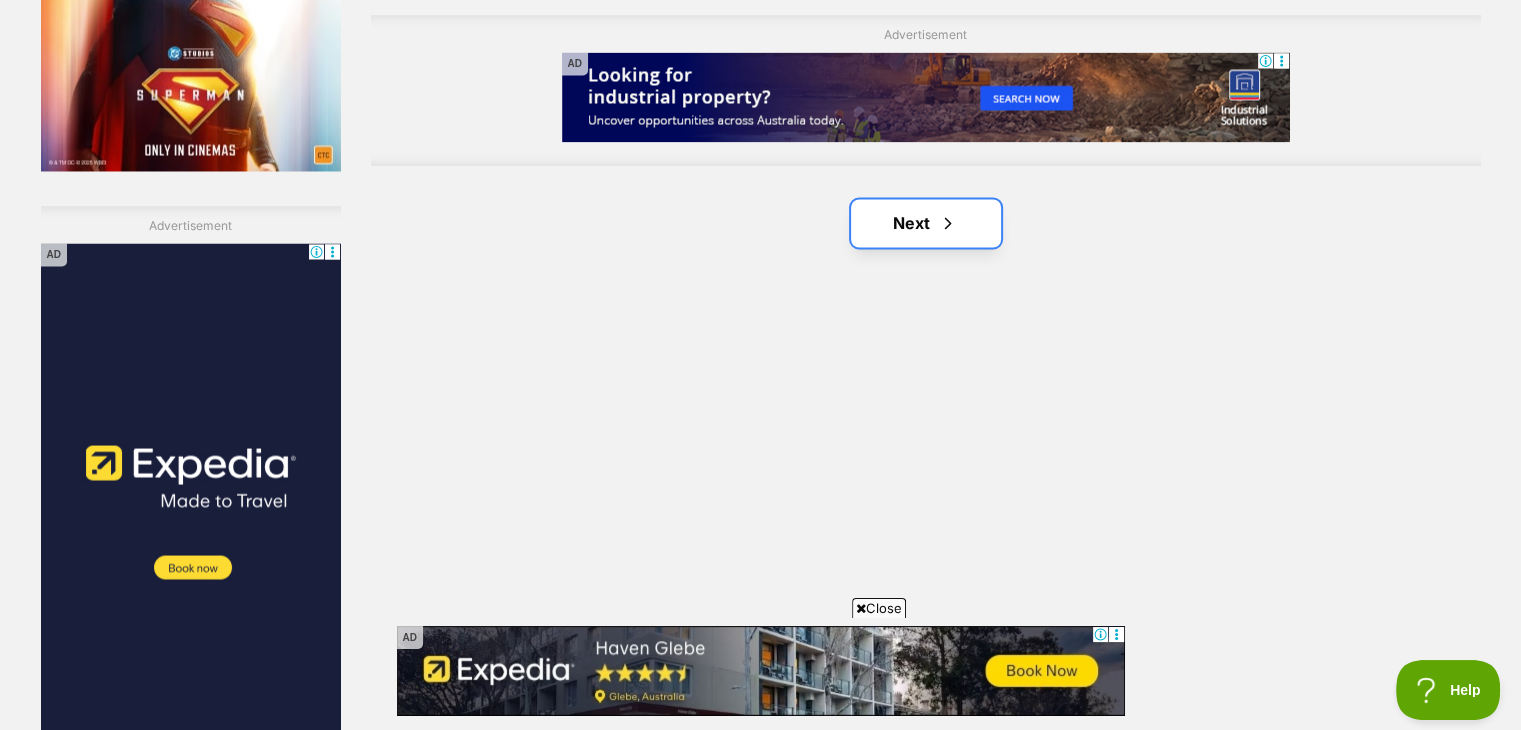 click on "Next" at bounding box center [926, 223] 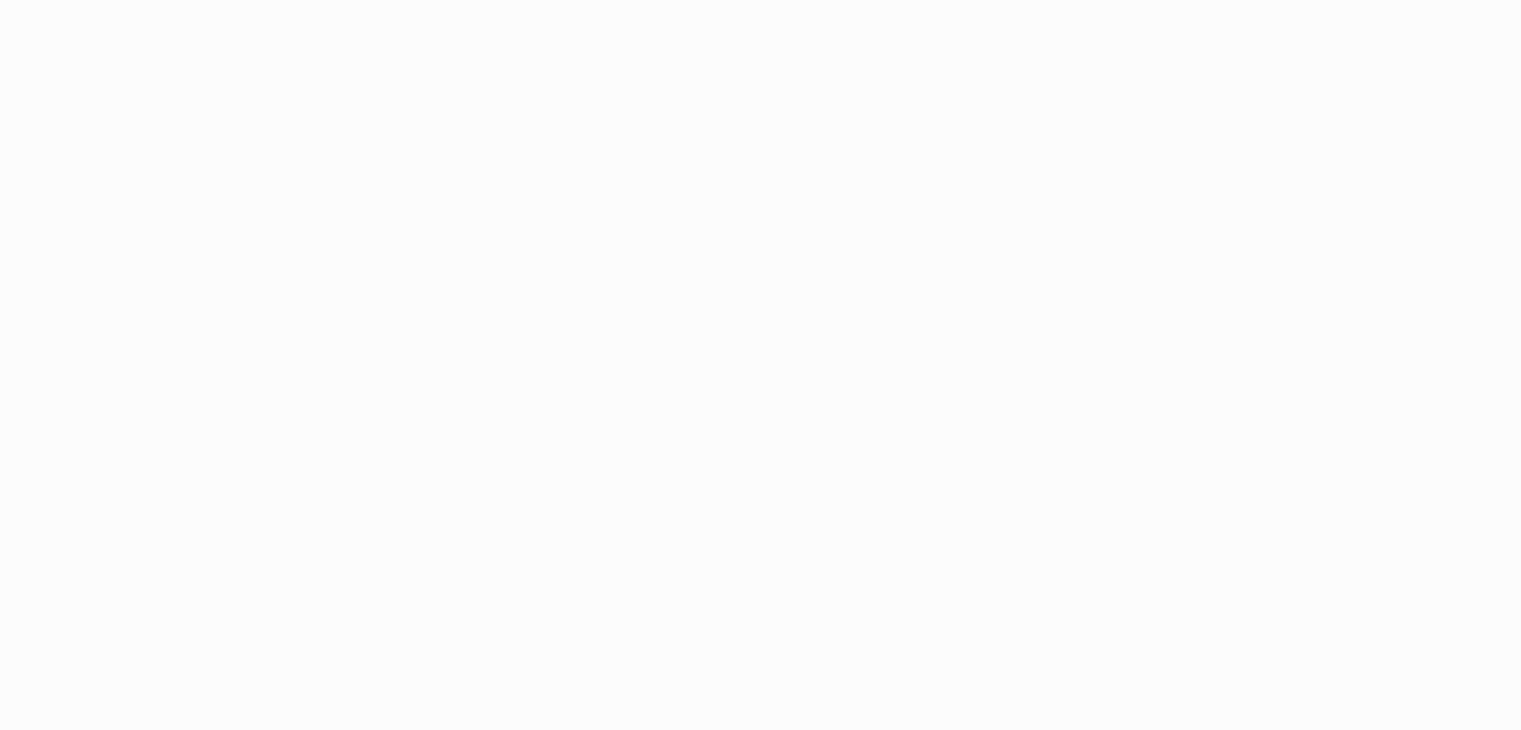 scroll, scrollTop: 0, scrollLeft: 0, axis: both 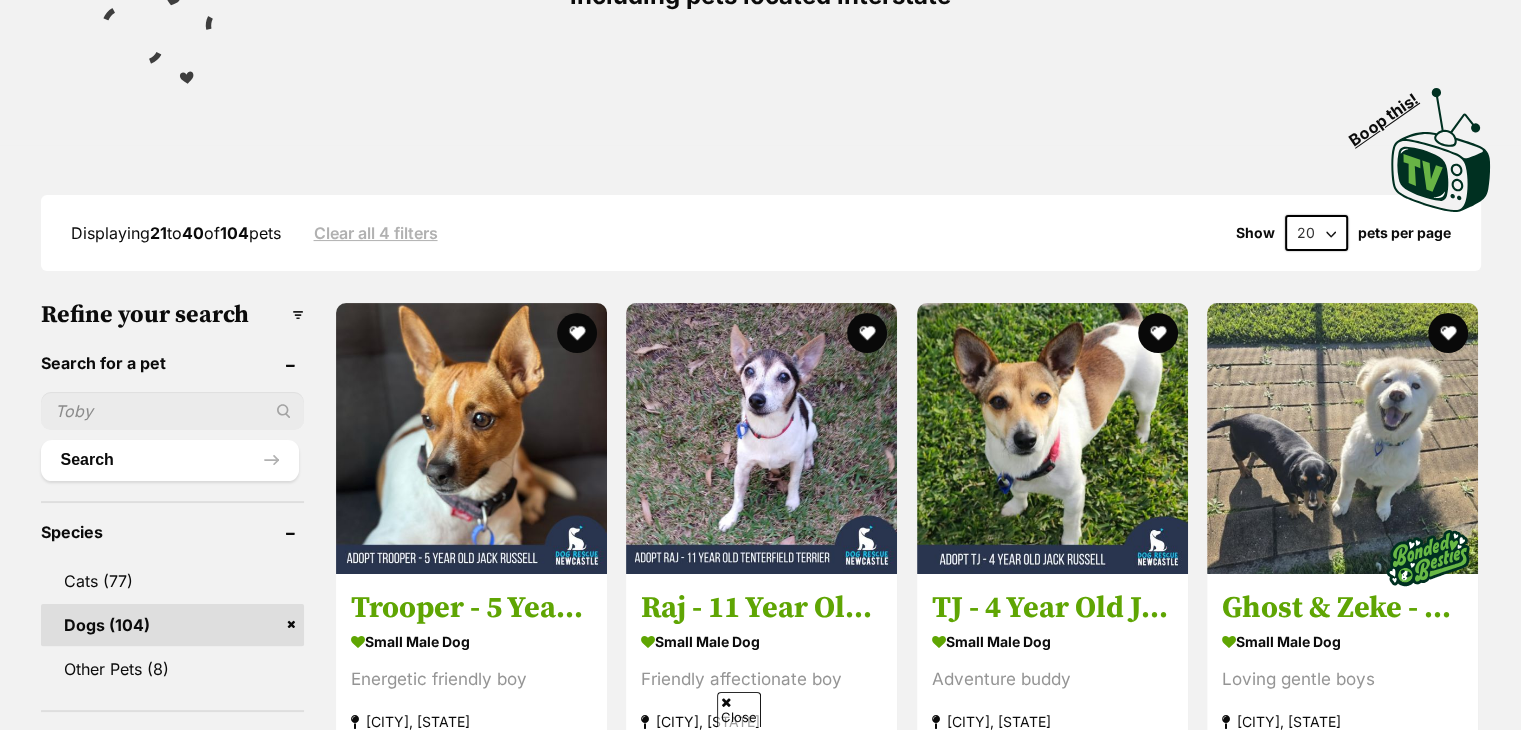 drag, startPoint x: 1535, startPoint y: 66, endPoint x: 1535, endPoint y: 114, distance: 48 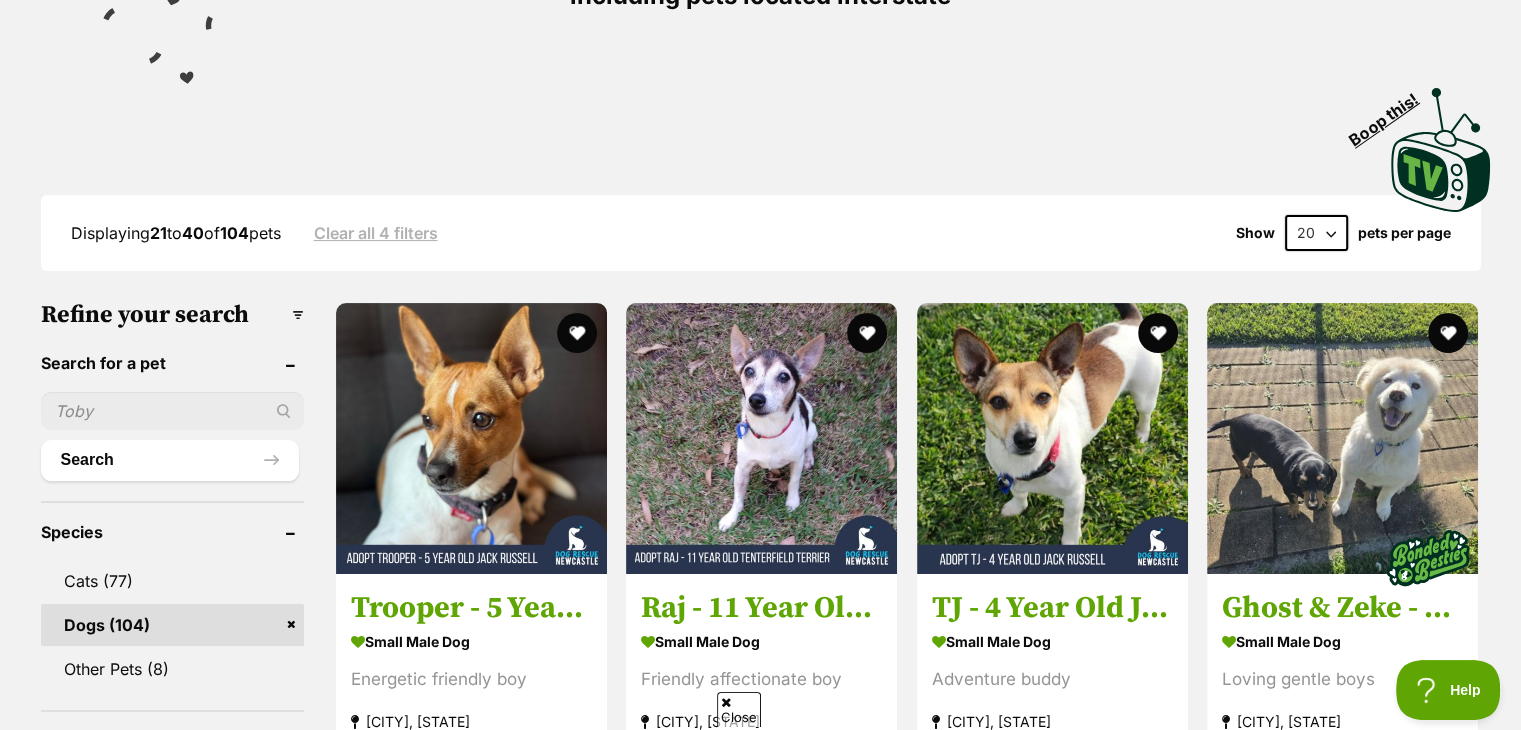 scroll, scrollTop: 0, scrollLeft: 0, axis: both 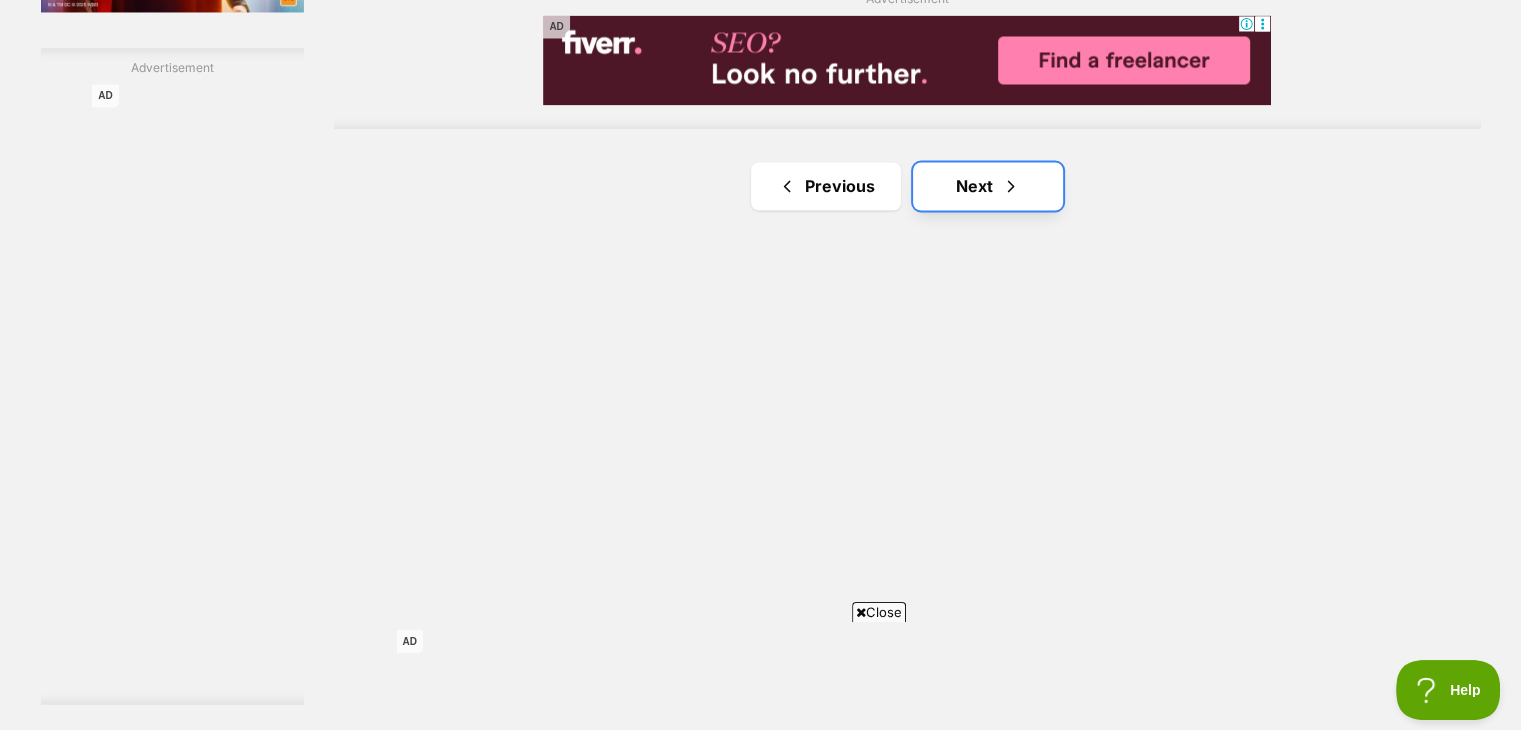 click at bounding box center [1011, 186] 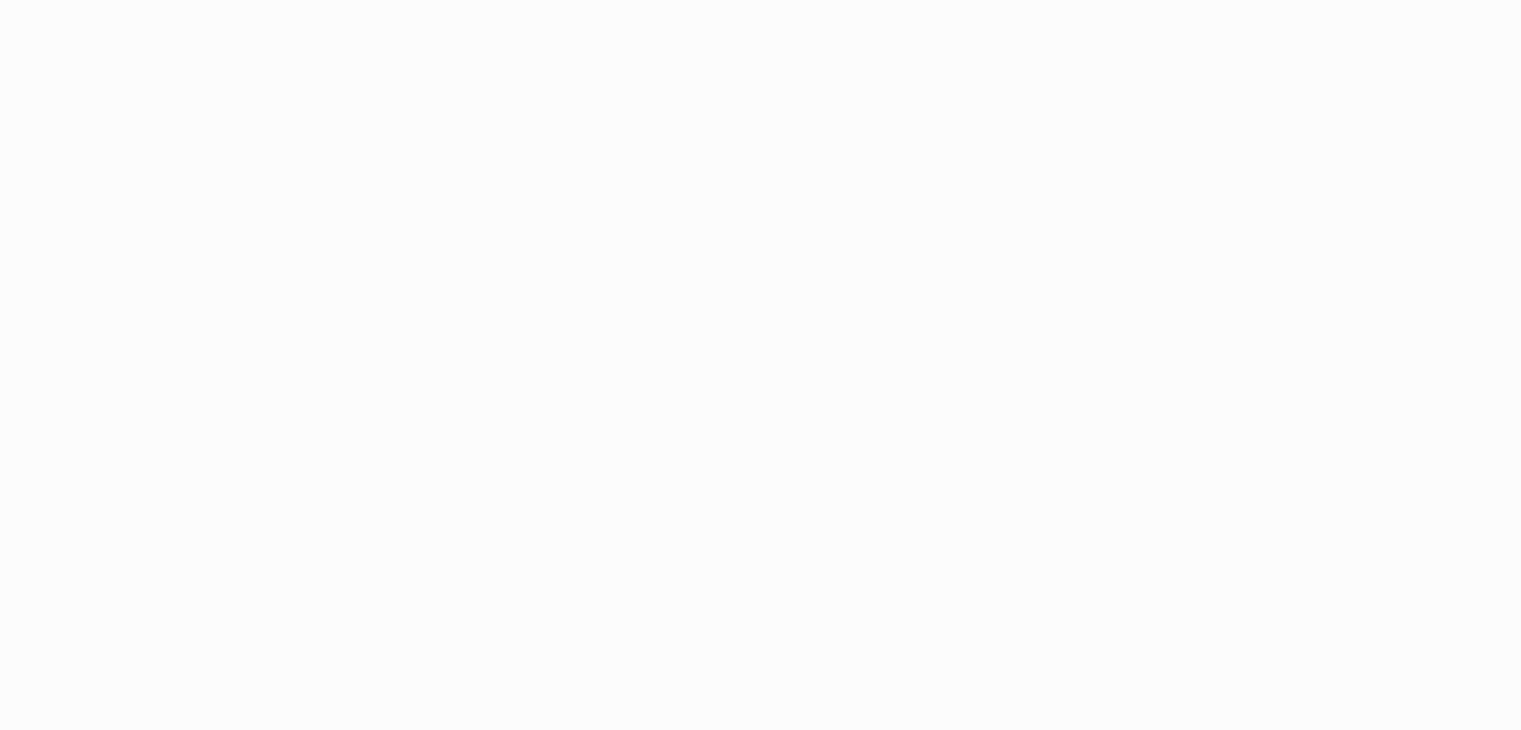 scroll, scrollTop: 0, scrollLeft: 0, axis: both 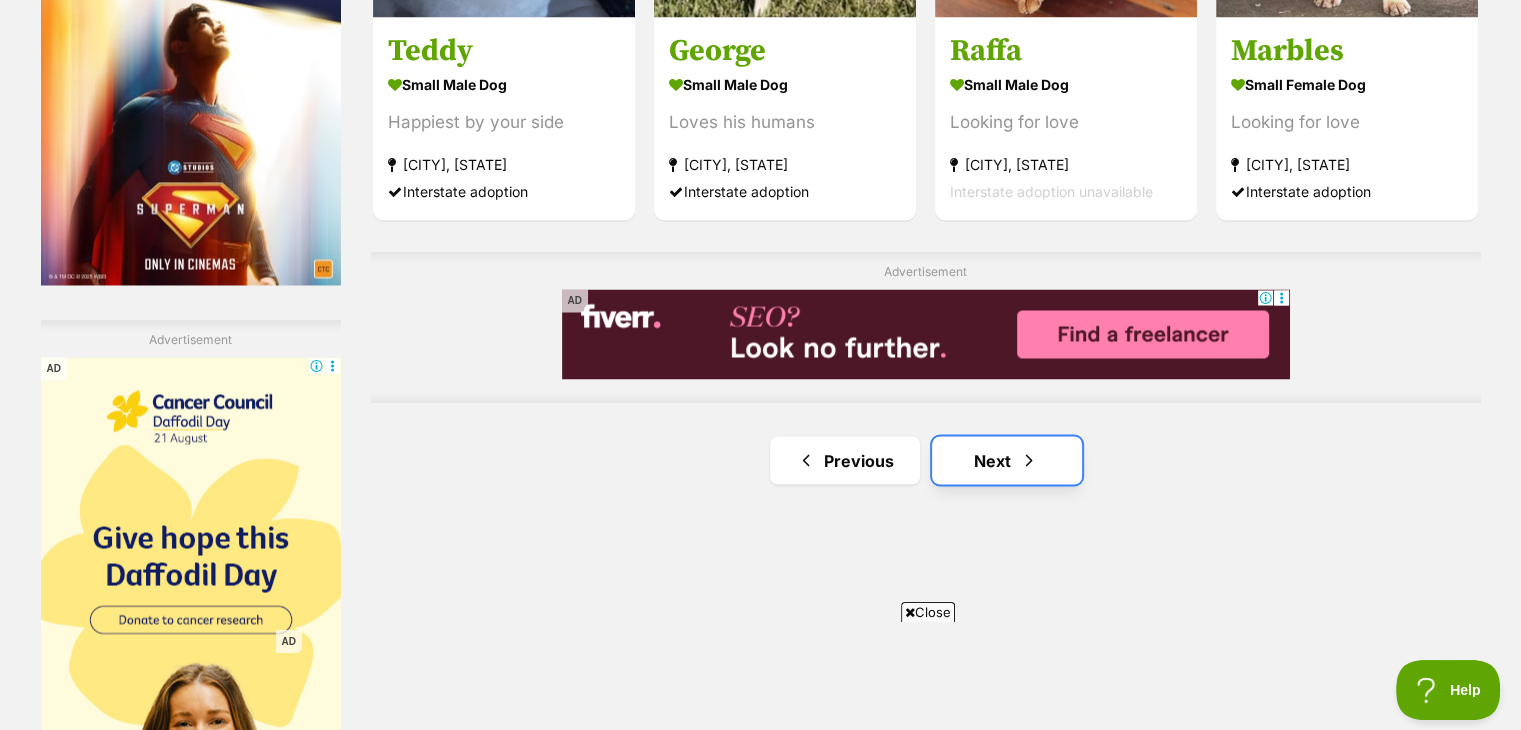 click at bounding box center [1029, 460] 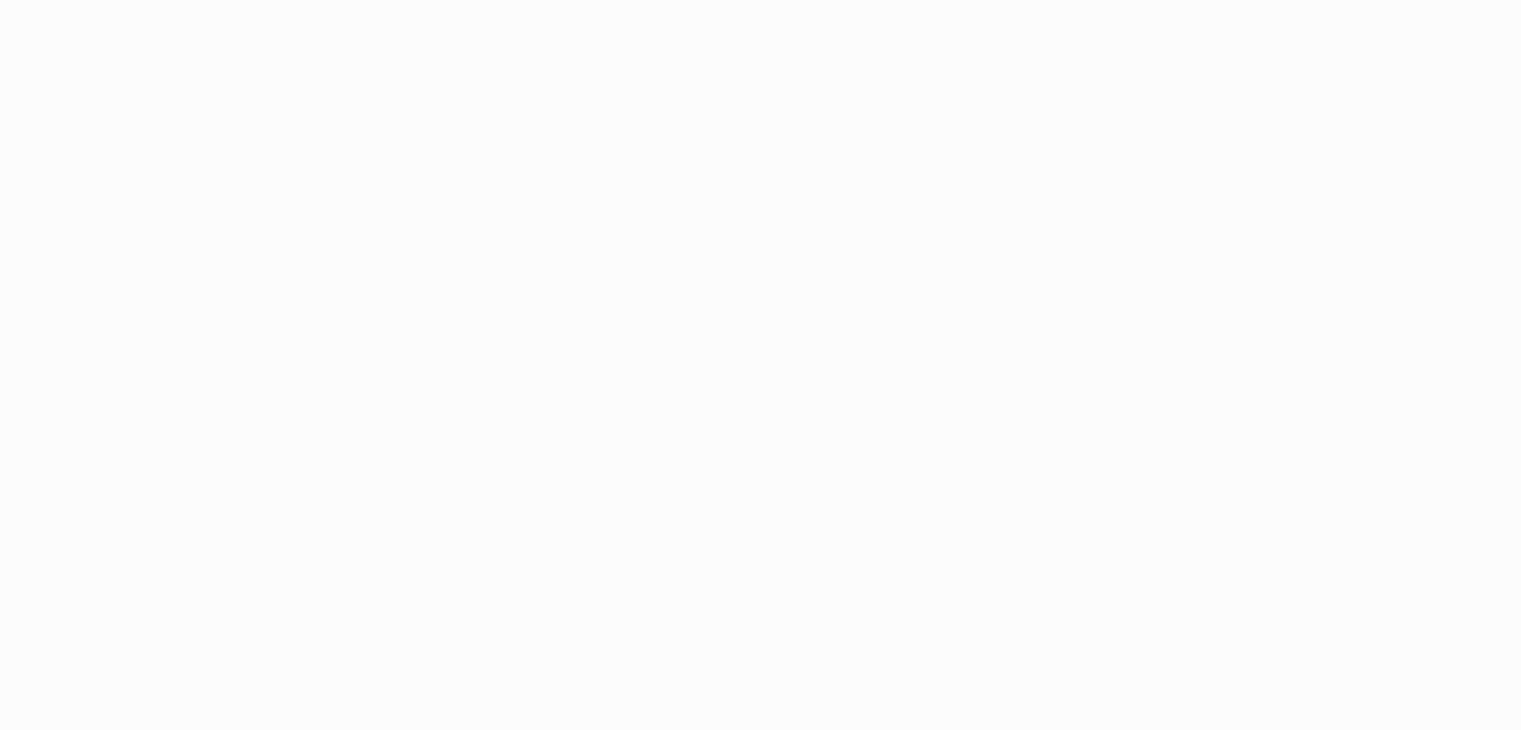 scroll, scrollTop: 0, scrollLeft: 0, axis: both 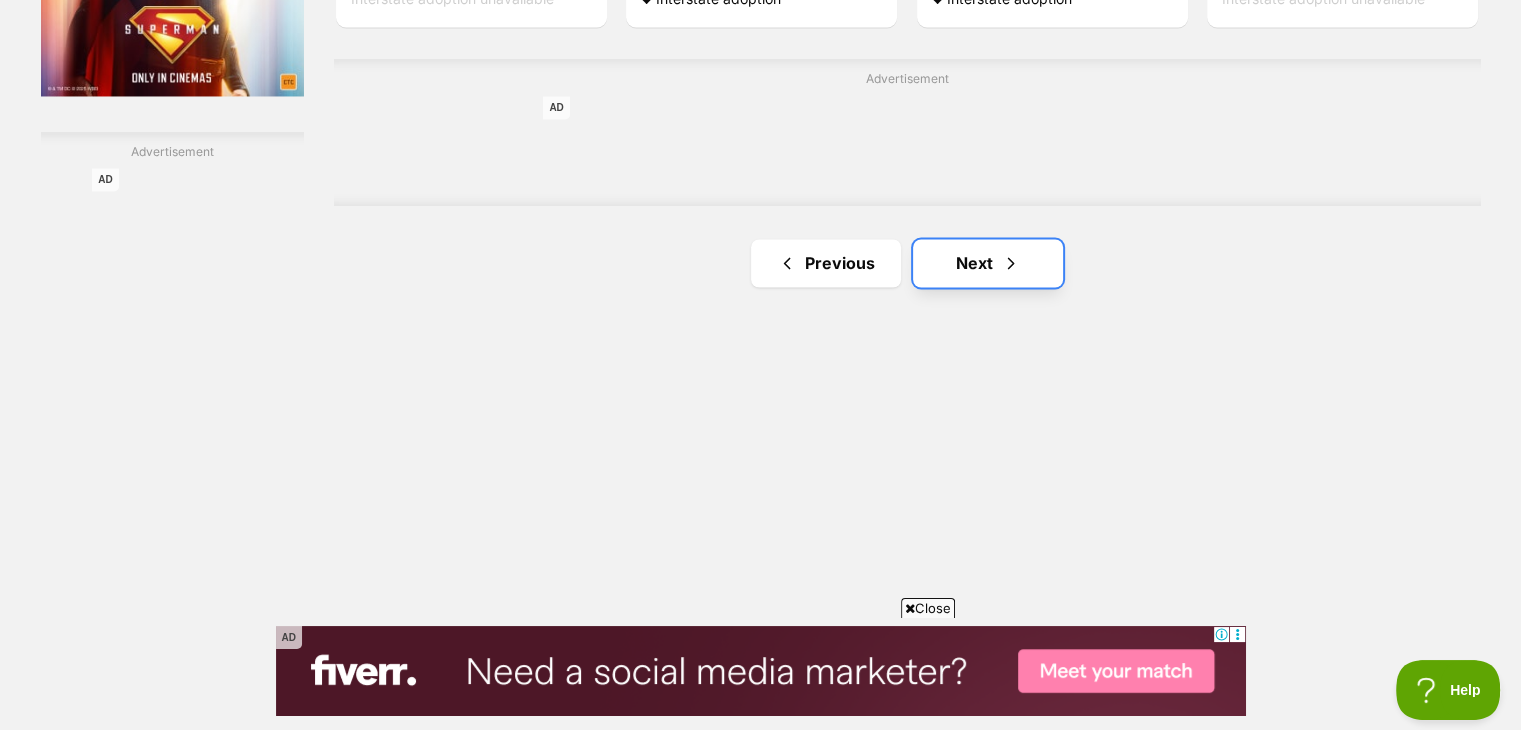 click on "Next" at bounding box center [988, 263] 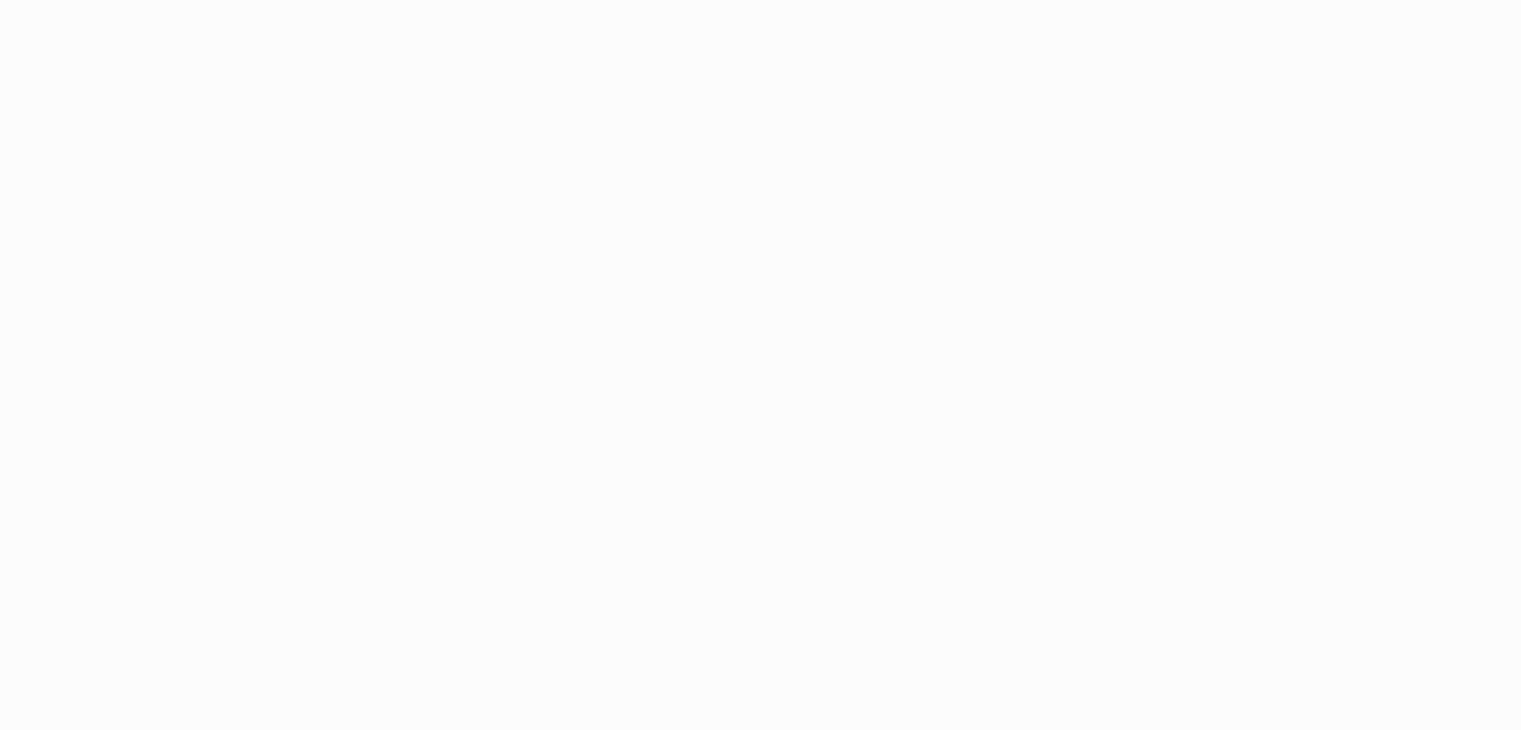 scroll, scrollTop: 0, scrollLeft: 0, axis: both 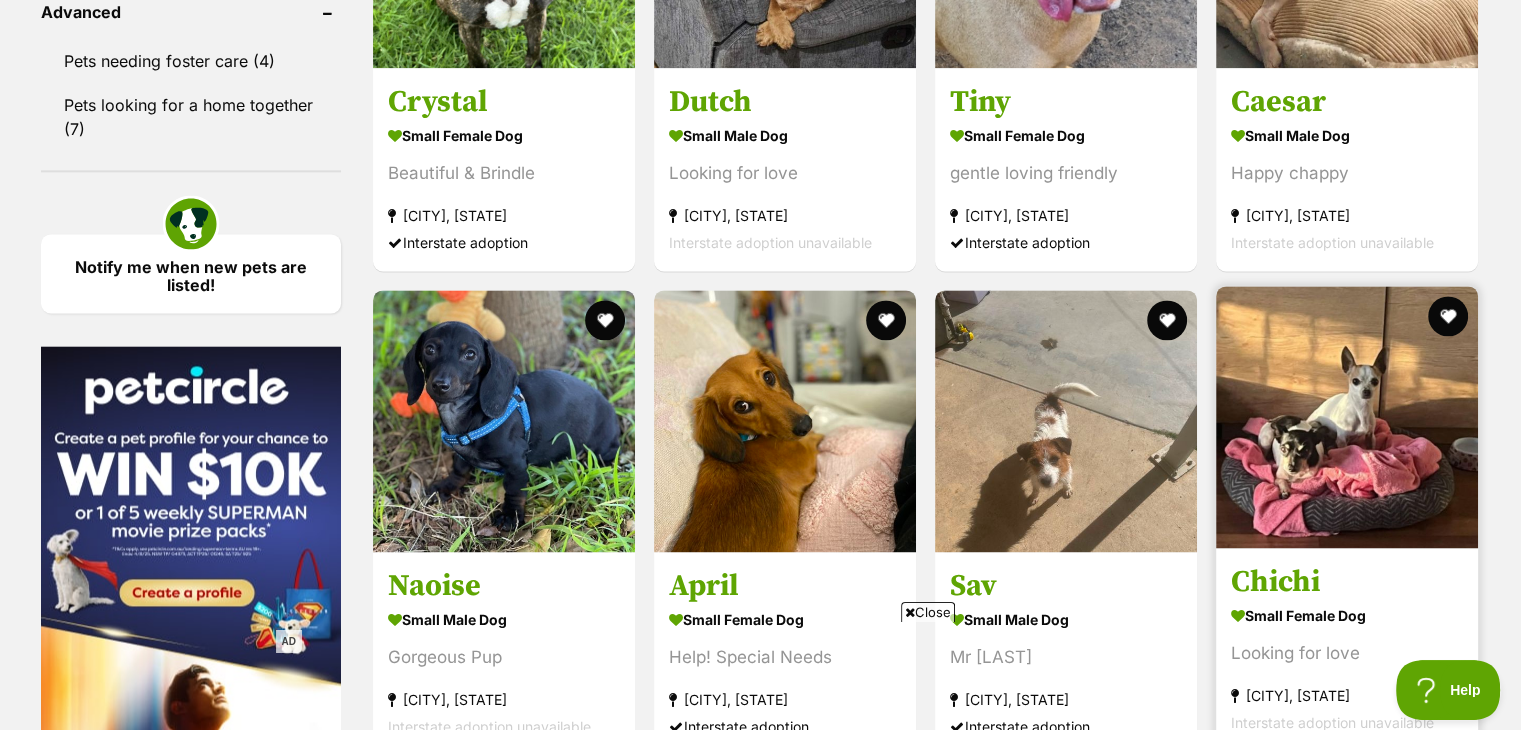 click on "Chichi" at bounding box center [1347, 581] 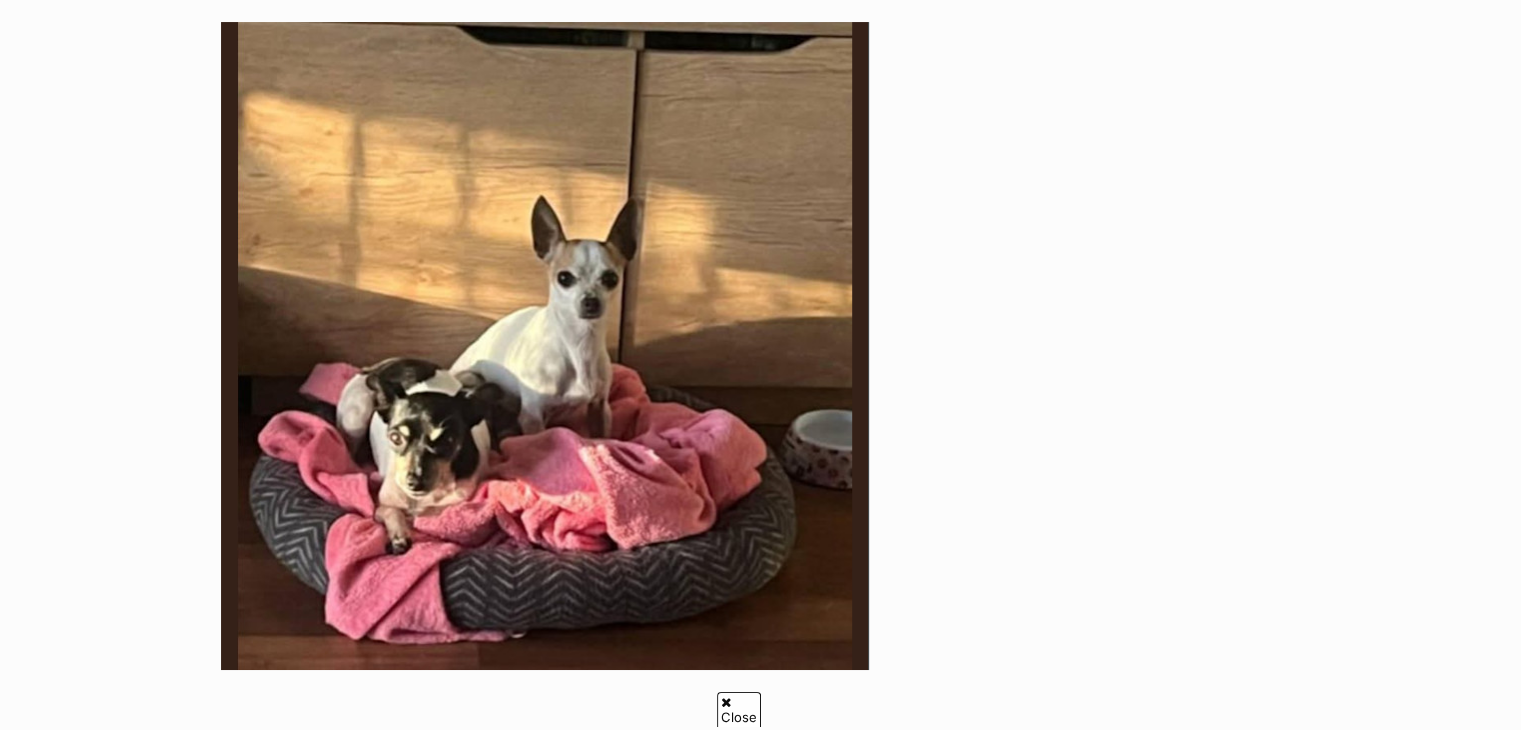 scroll, scrollTop: 521, scrollLeft: 0, axis: vertical 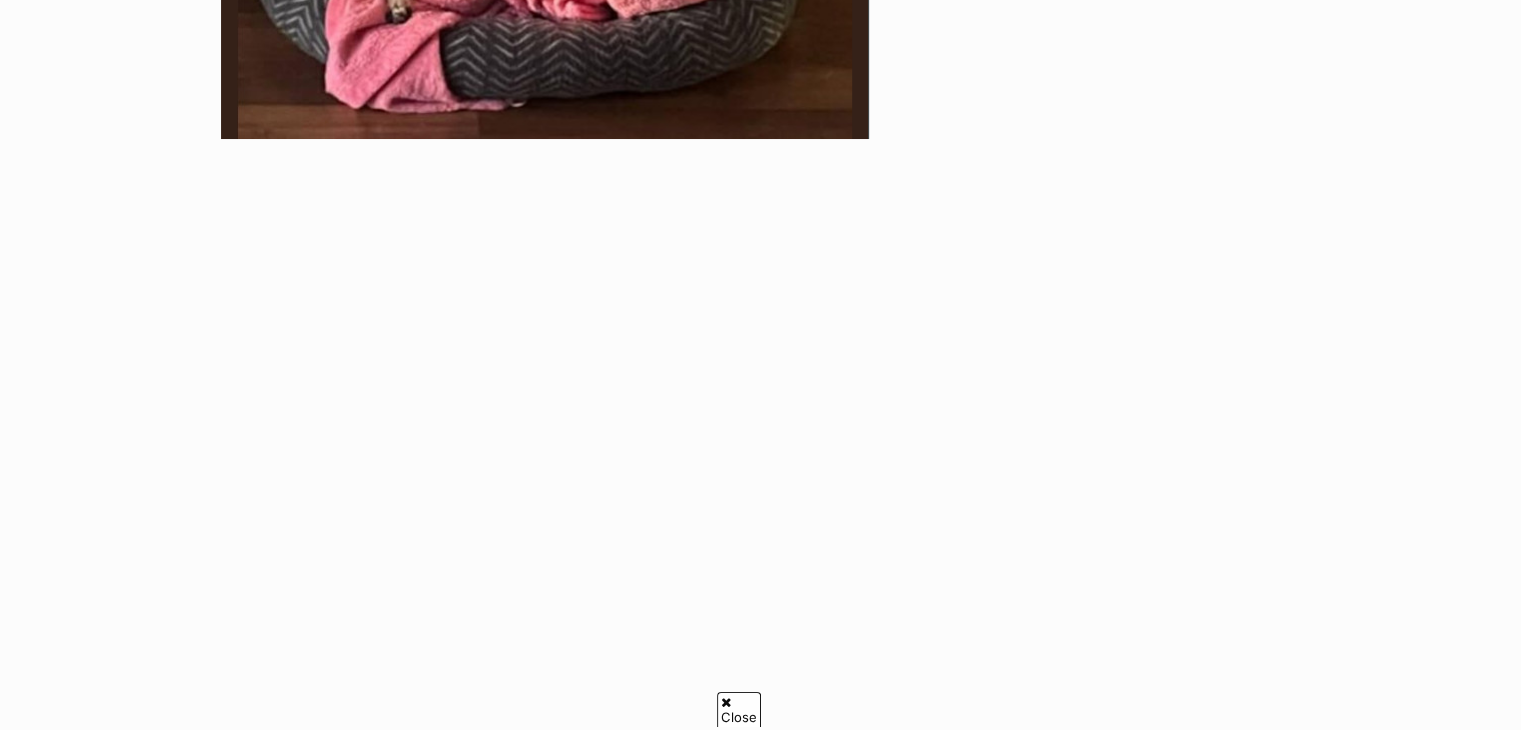 drag, startPoint x: 0, startPoint y: 0, endPoint x: 1535, endPoint y: 295, distance: 1563.0898 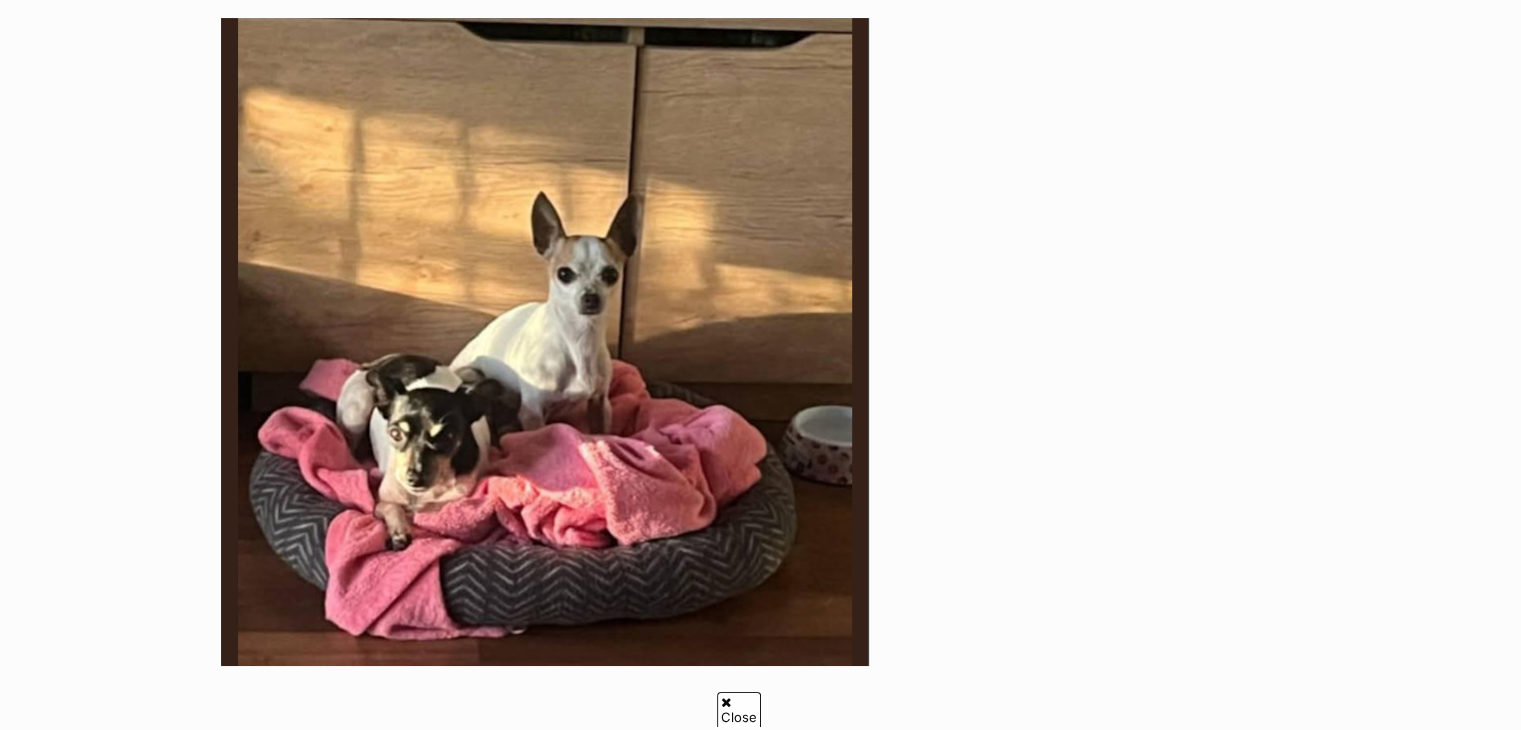 scroll, scrollTop: 408, scrollLeft: 0, axis: vertical 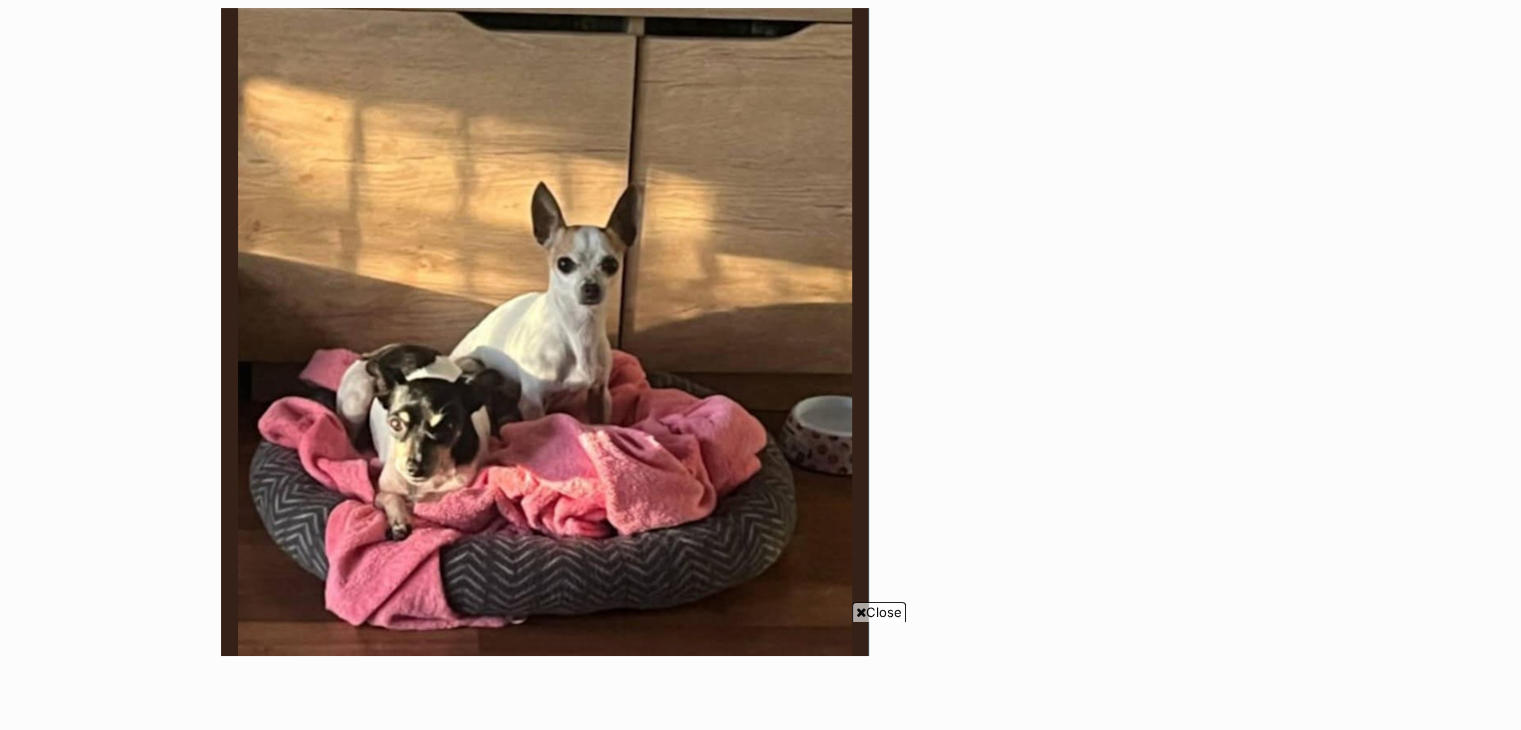 drag, startPoint x: 1484, startPoint y: 124, endPoint x: 1526, endPoint y: 228, distance: 112.1606 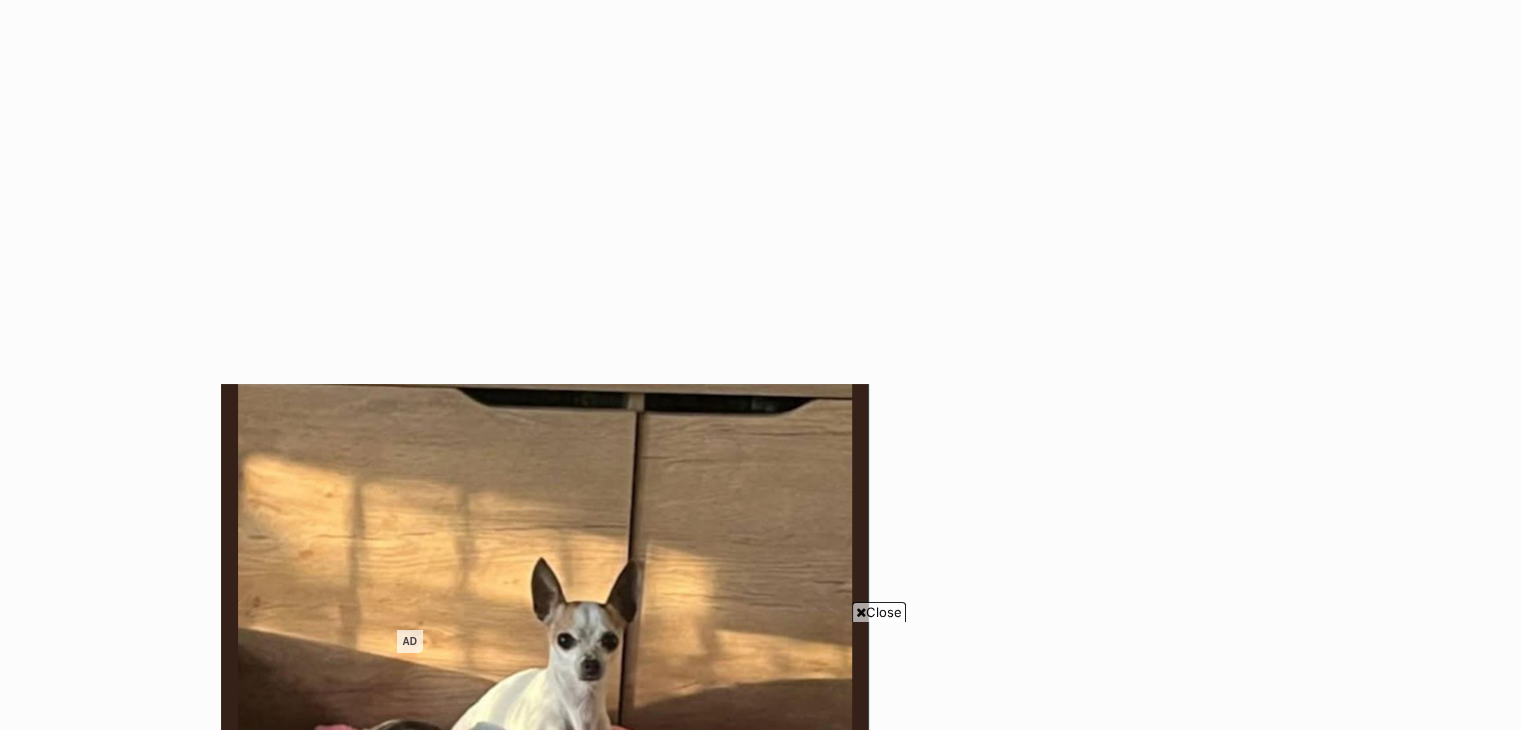 scroll, scrollTop: 0, scrollLeft: 0, axis: both 